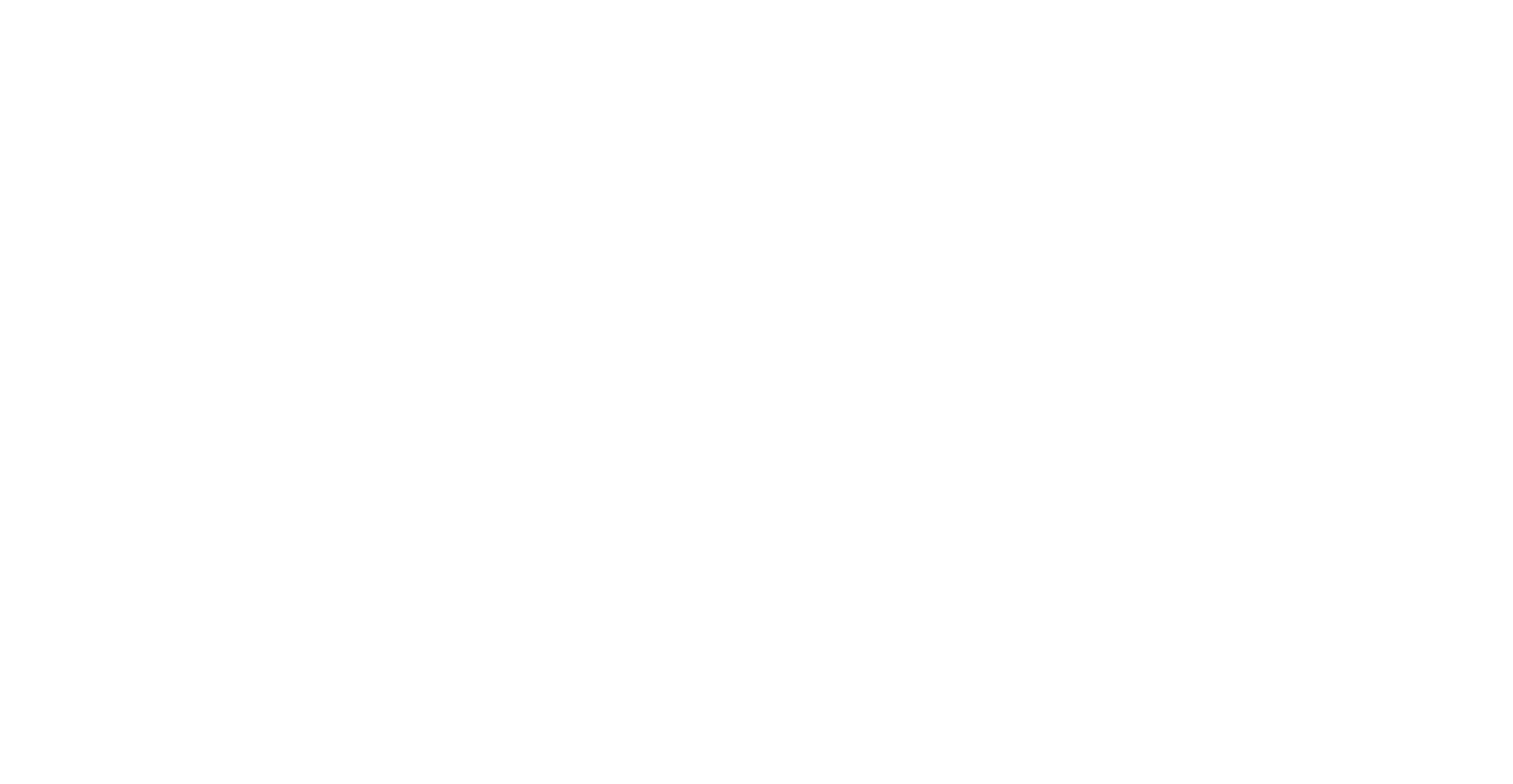 scroll, scrollTop: 0, scrollLeft: 0, axis: both 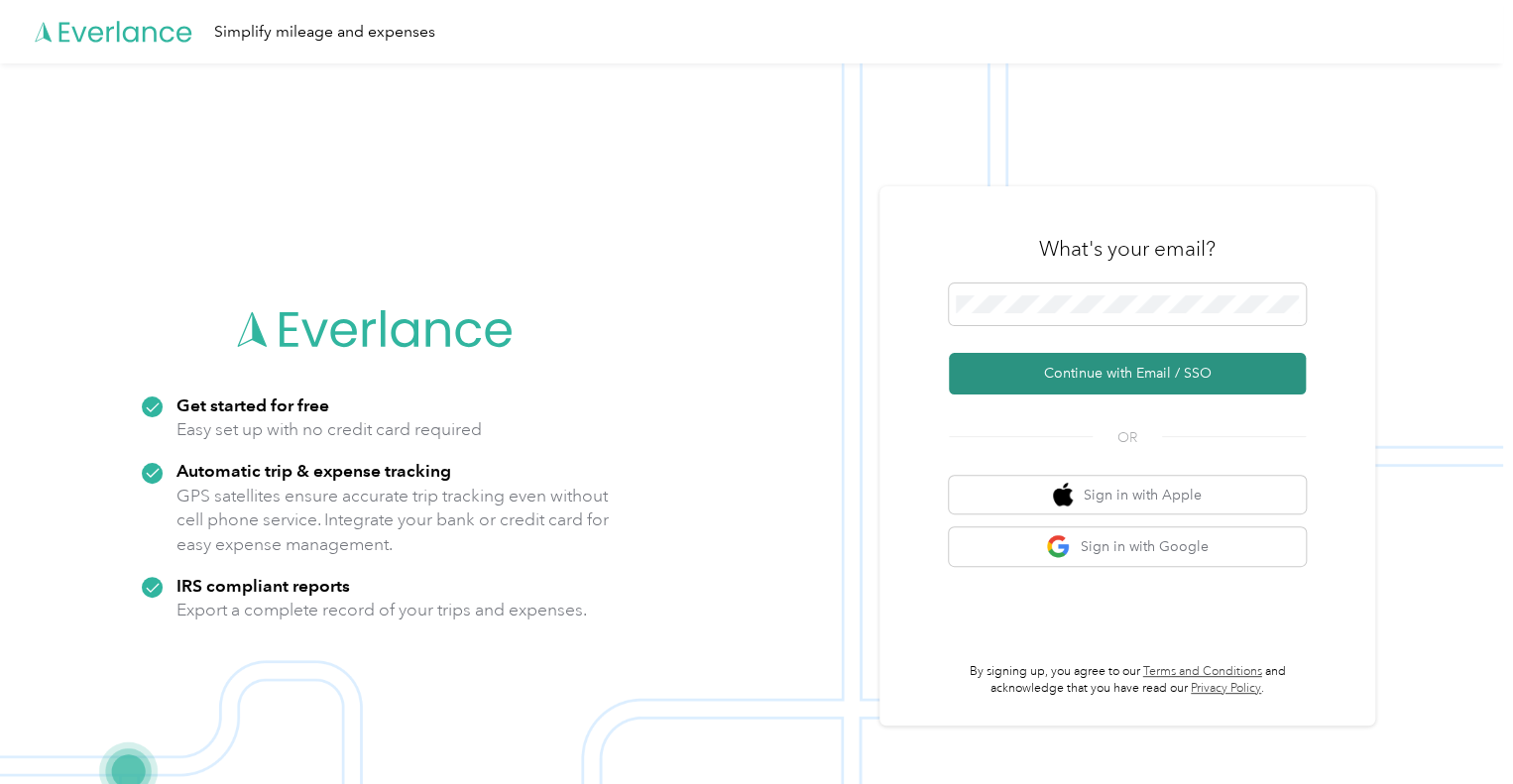 click on "Continue with Email / SSO" at bounding box center (1127, 374) 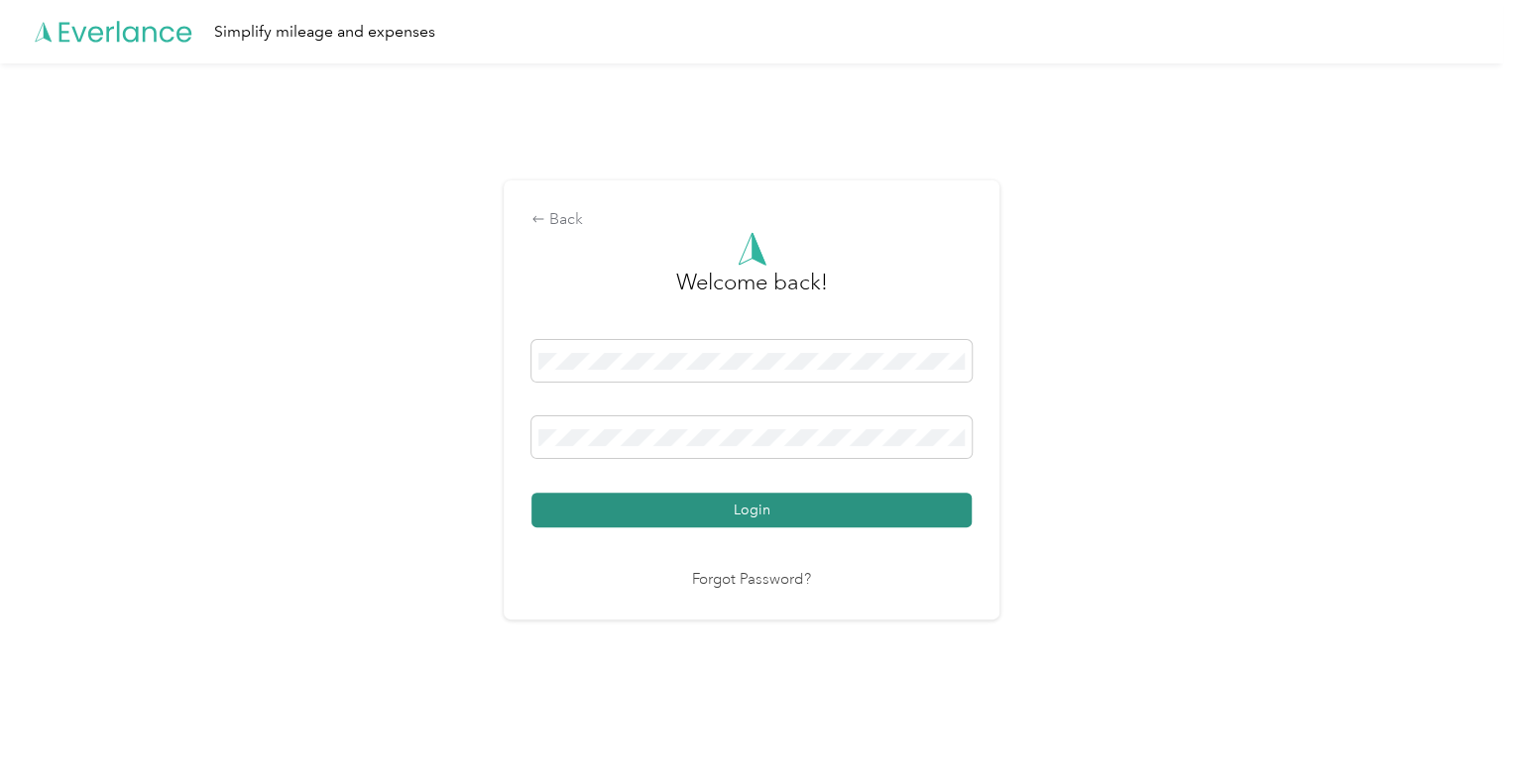 click on "Login" at bounding box center (752, 509) 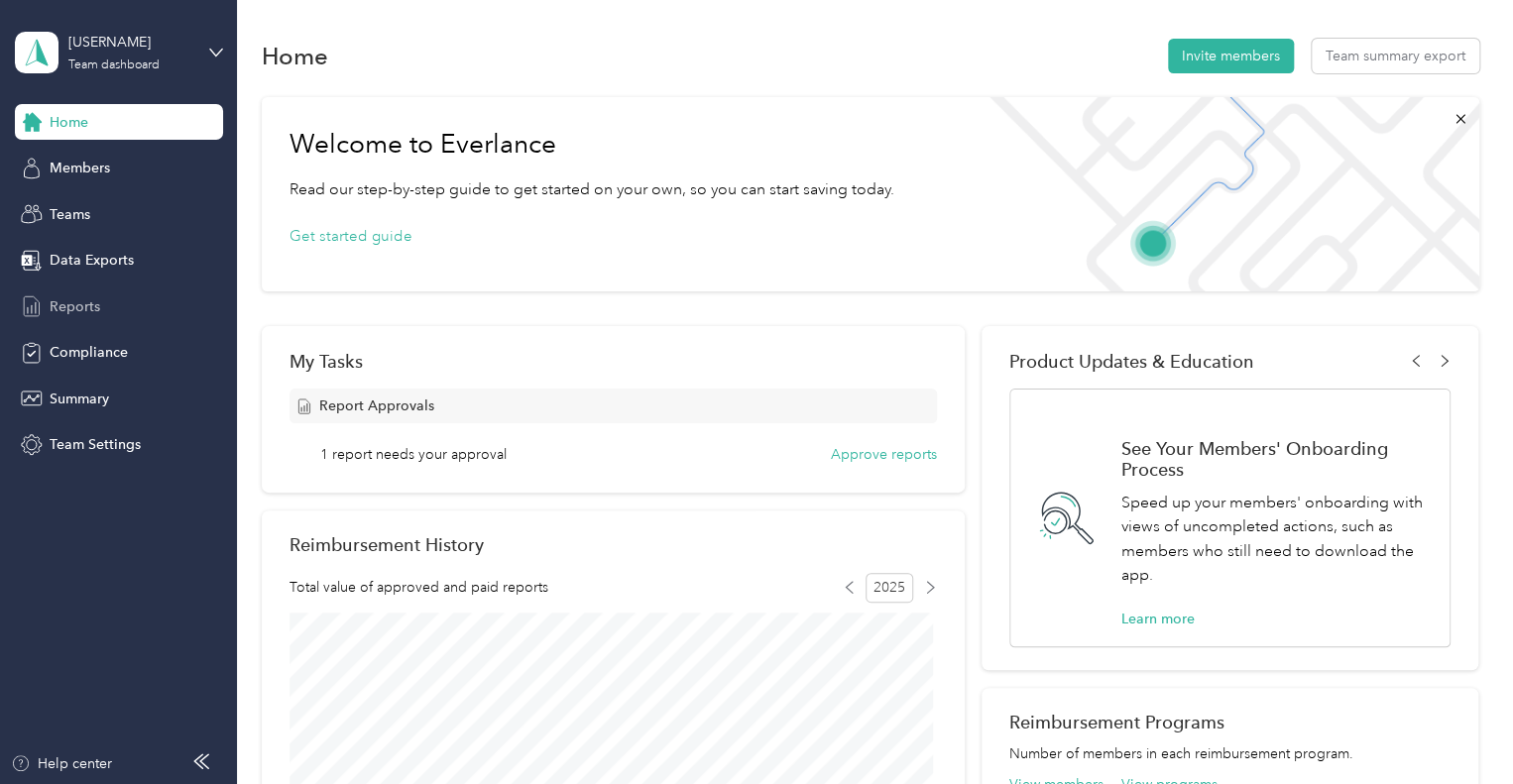 click on "Reports" at bounding box center (74, 306) 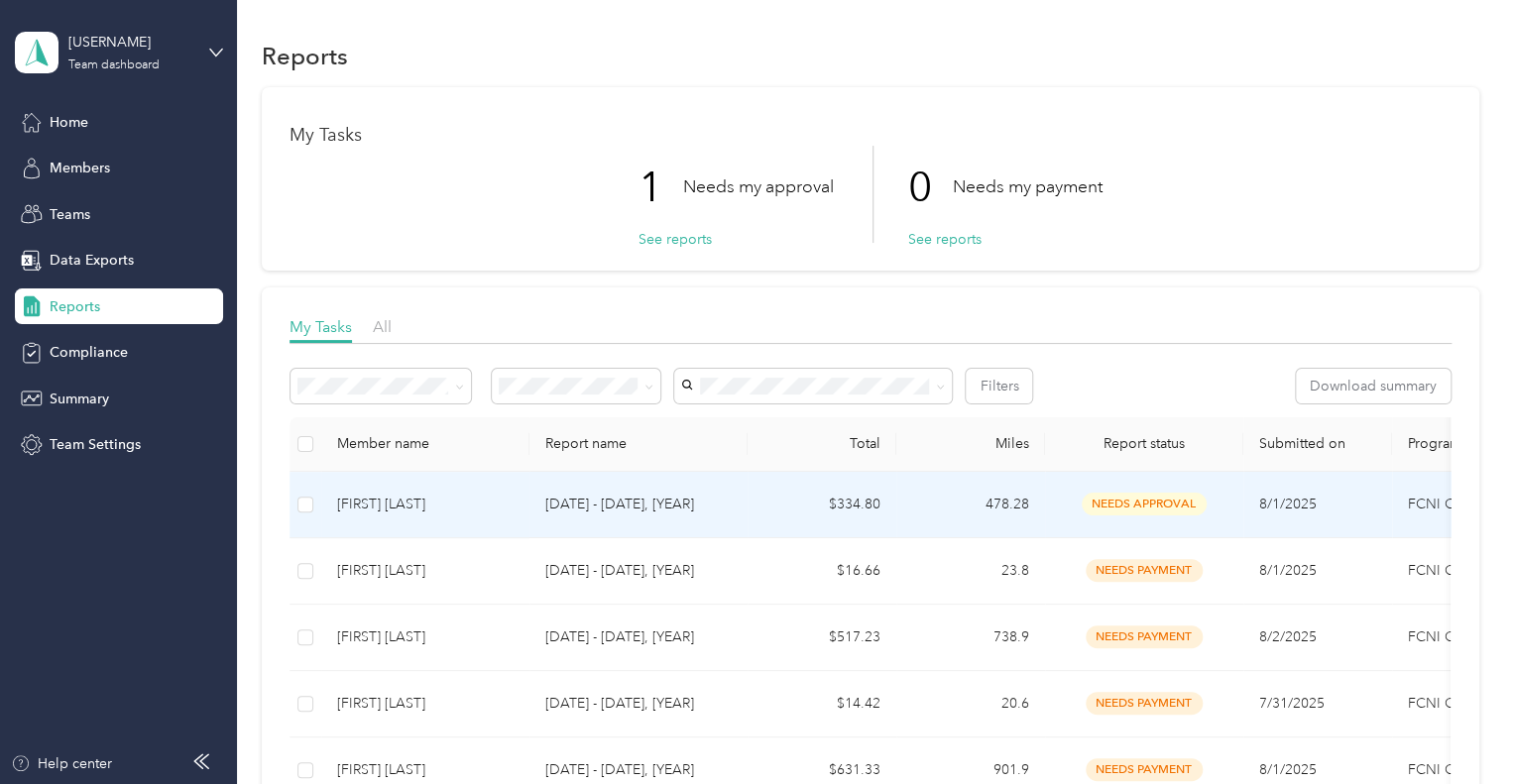 click on "[FIRST] [LAST]" at bounding box center (425, 504) 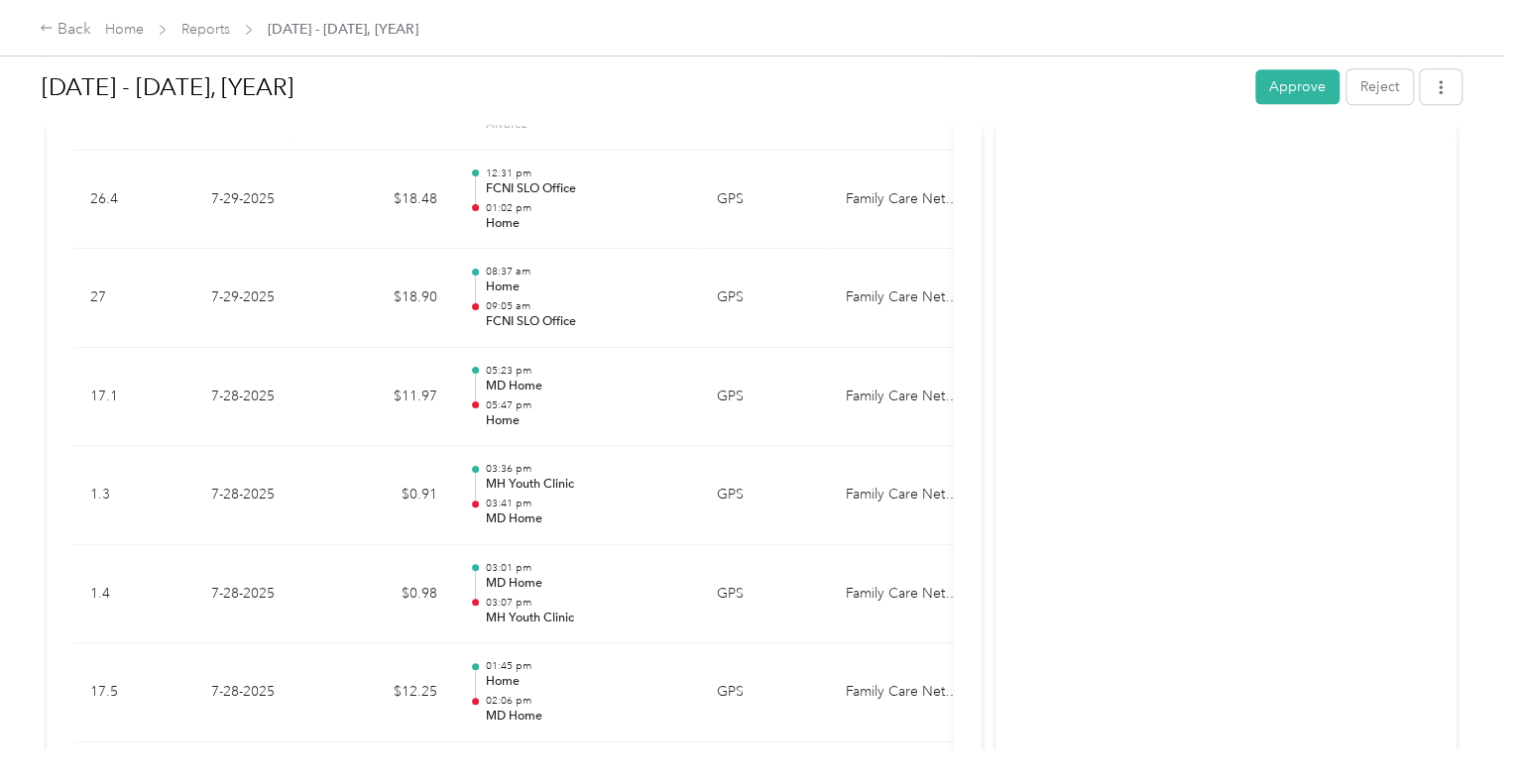 scroll, scrollTop: 961, scrollLeft: 0, axis: vertical 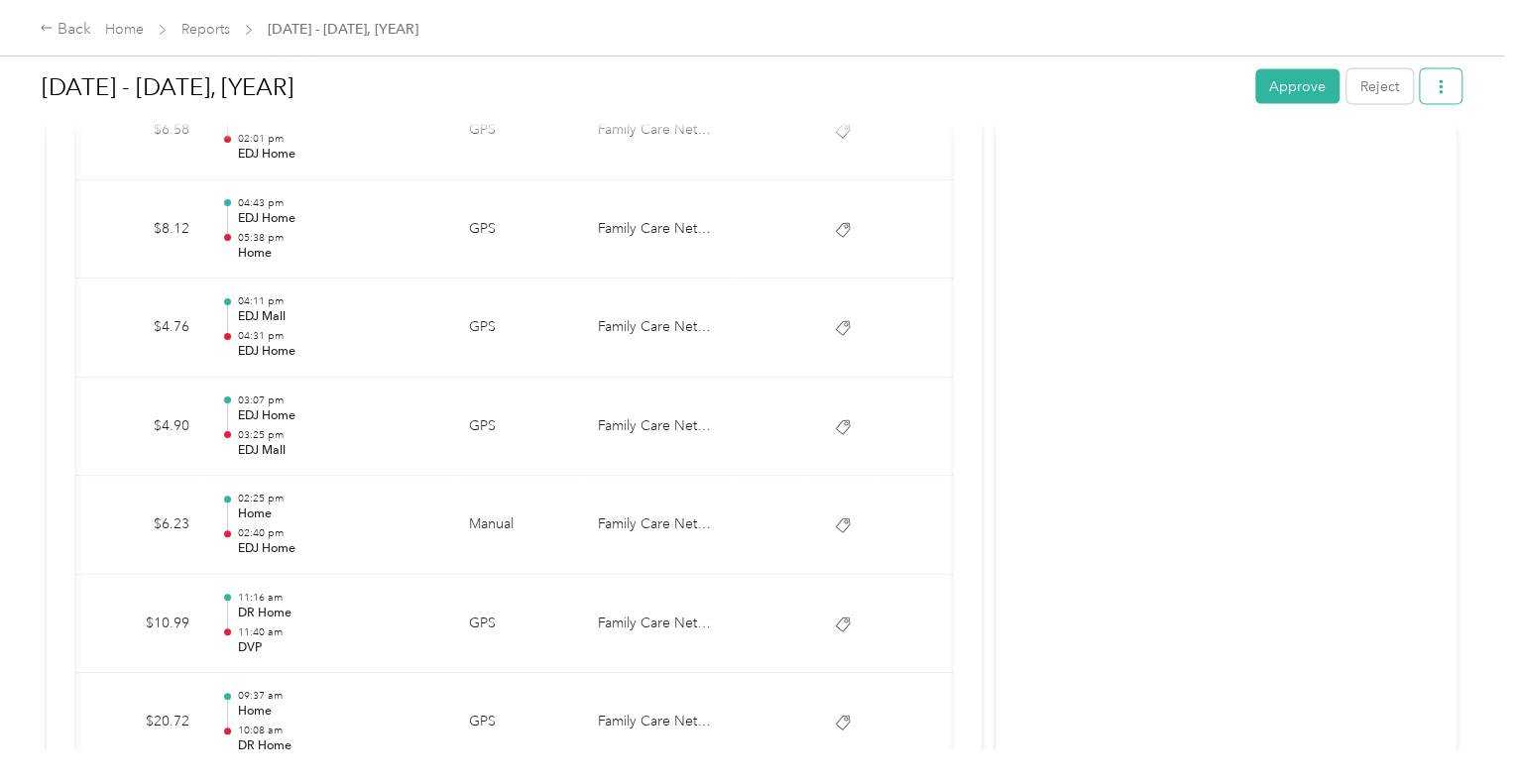 click 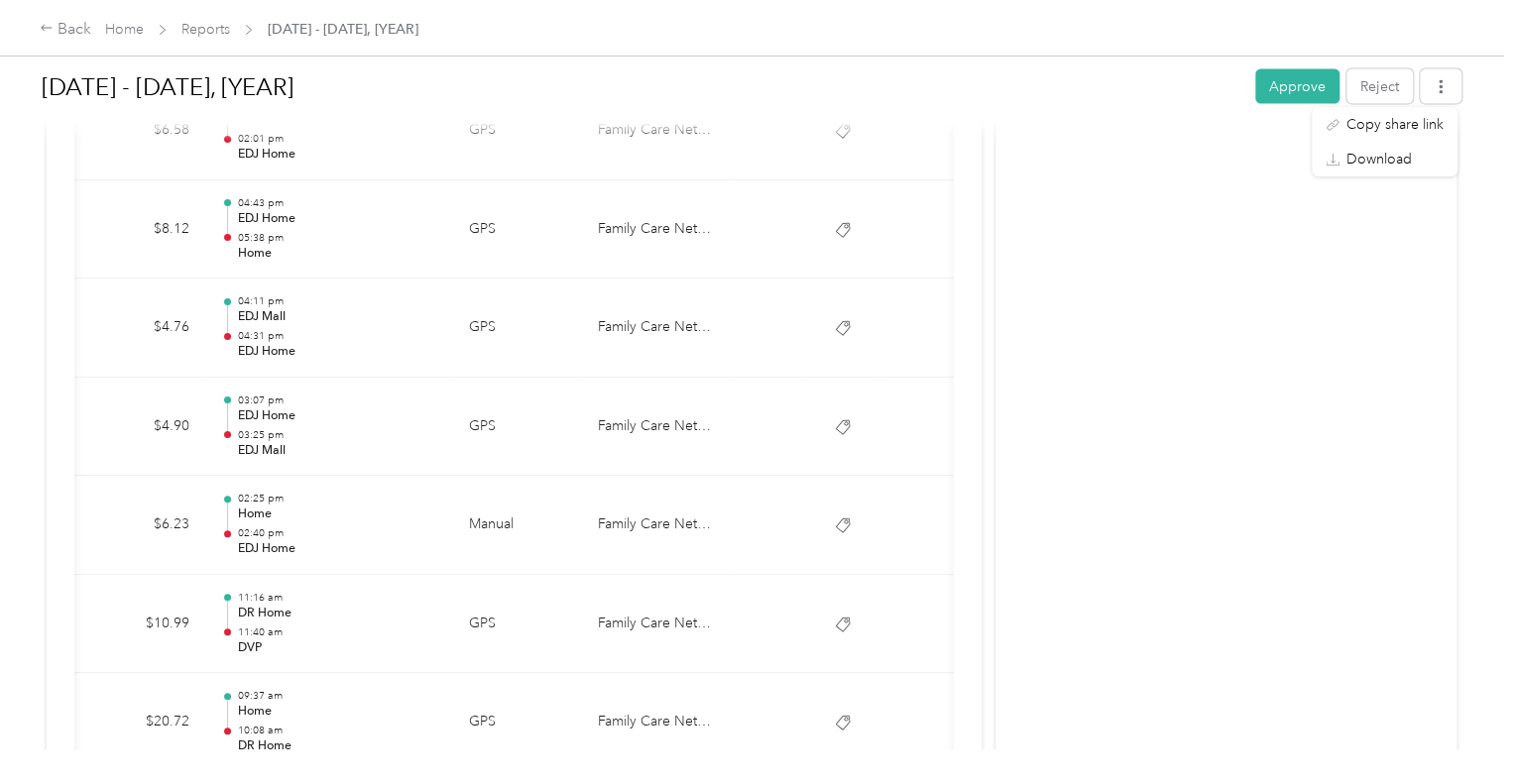 click on "Activity and Comments   Needs approval From [FIRST] [LAST] [DATE] at [TIME] [TIMEZONE] Submitted for approval [FIRST] [LAST] [DATE] at [TIME] [TIMEZONE]" at bounding box center (1225, 234) 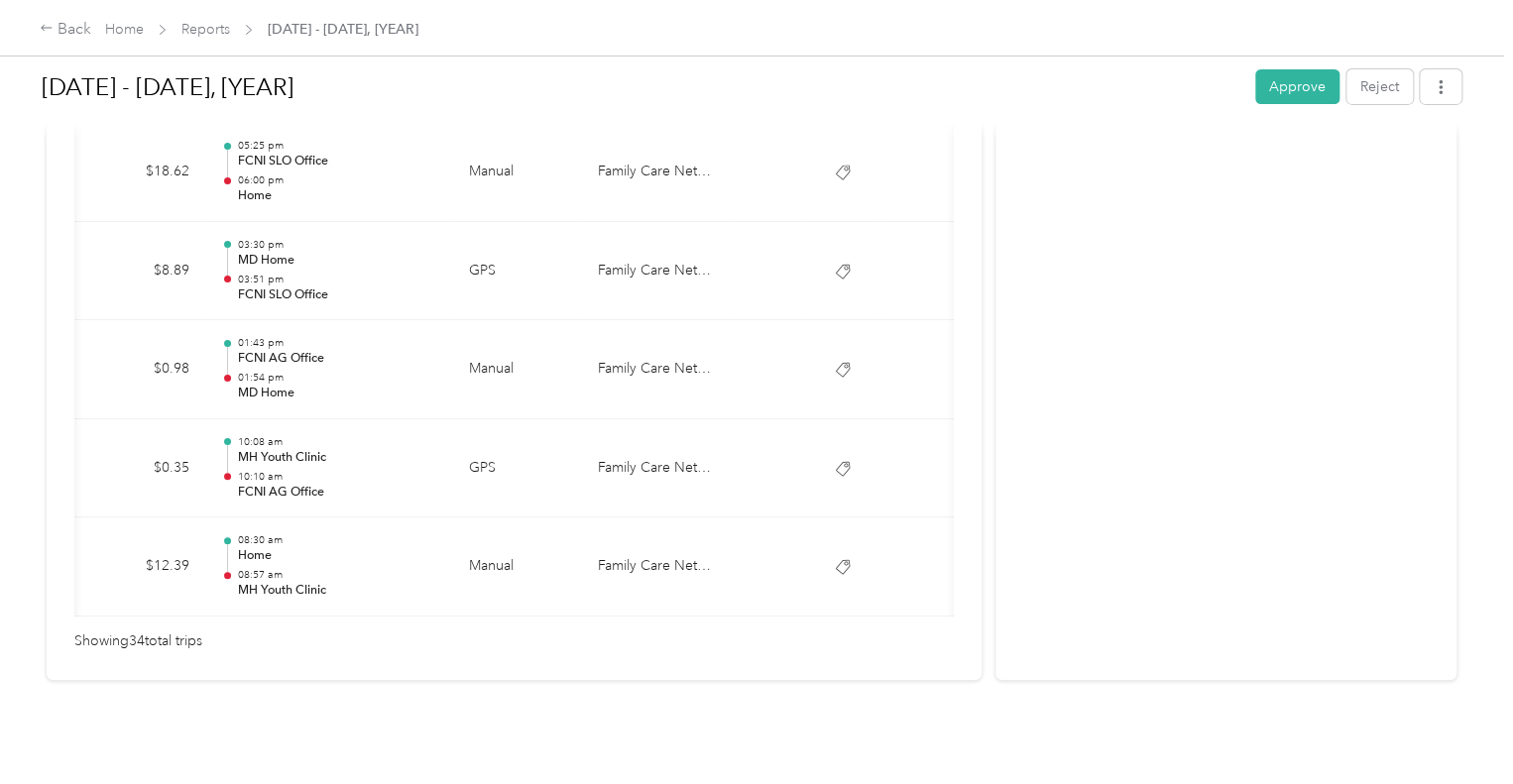 scroll, scrollTop: 3457, scrollLeft: 0, axis: vertical 